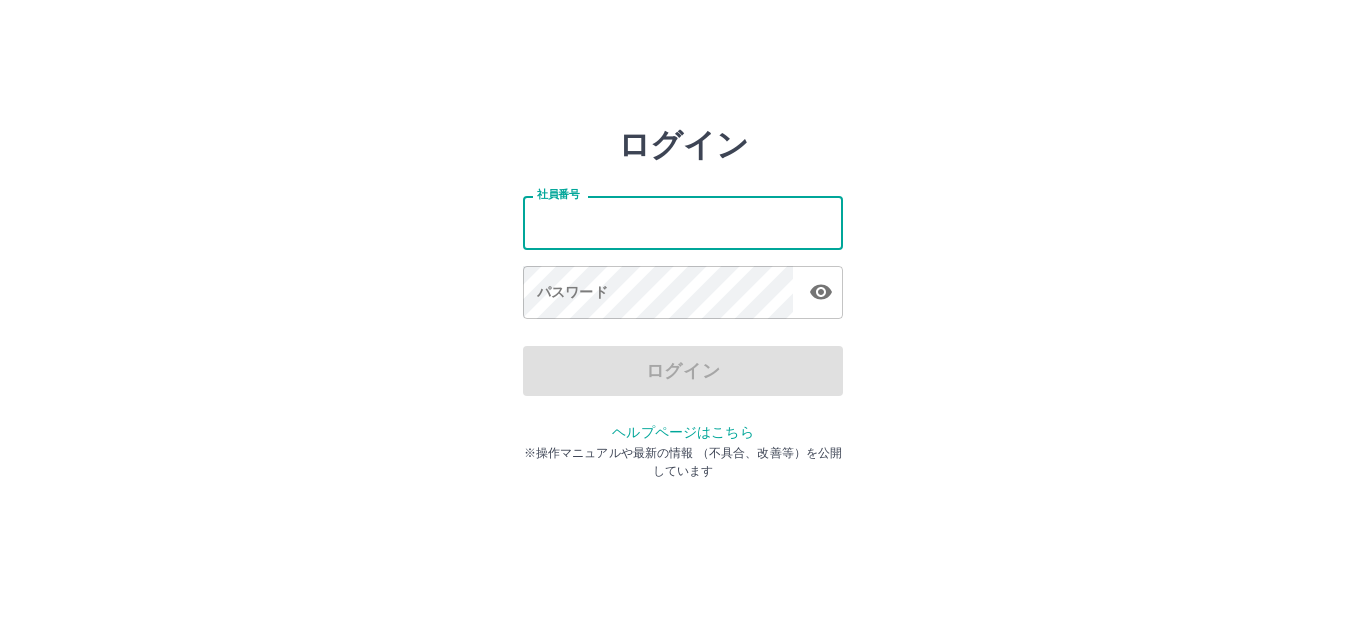 scroll, scrollTop: 0, scrollLeft: 0, axis: both 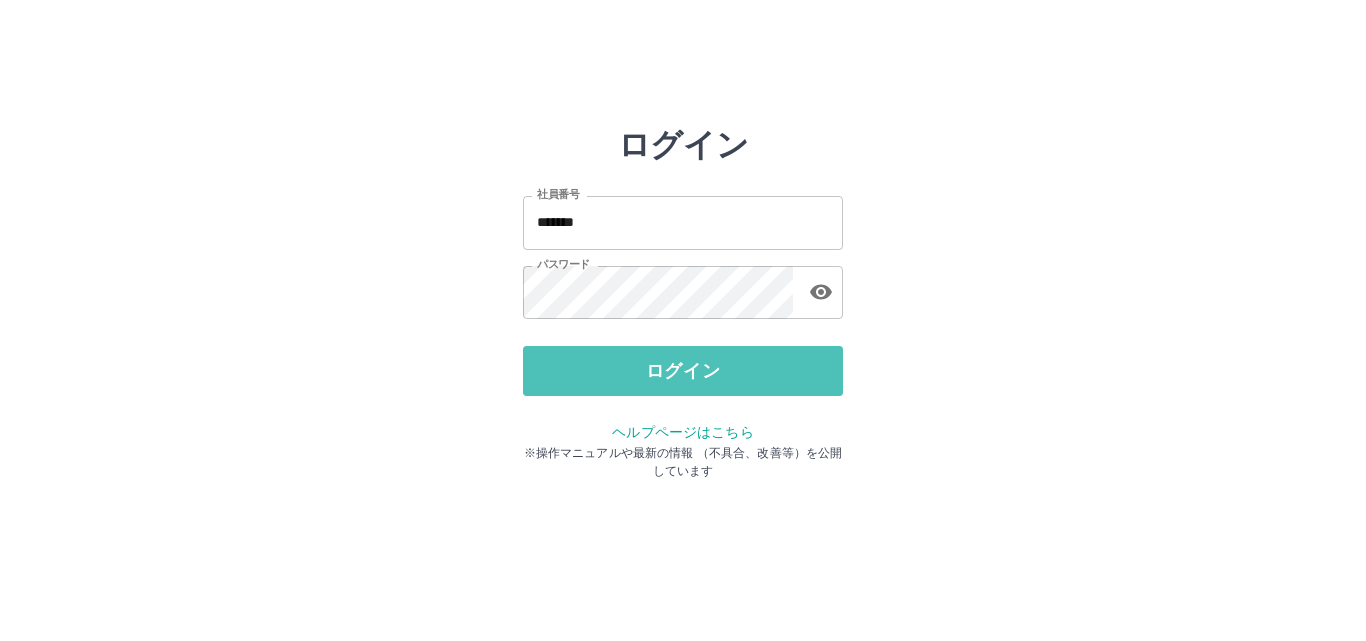 click on "ログイン" at bounding box center [683, 371] 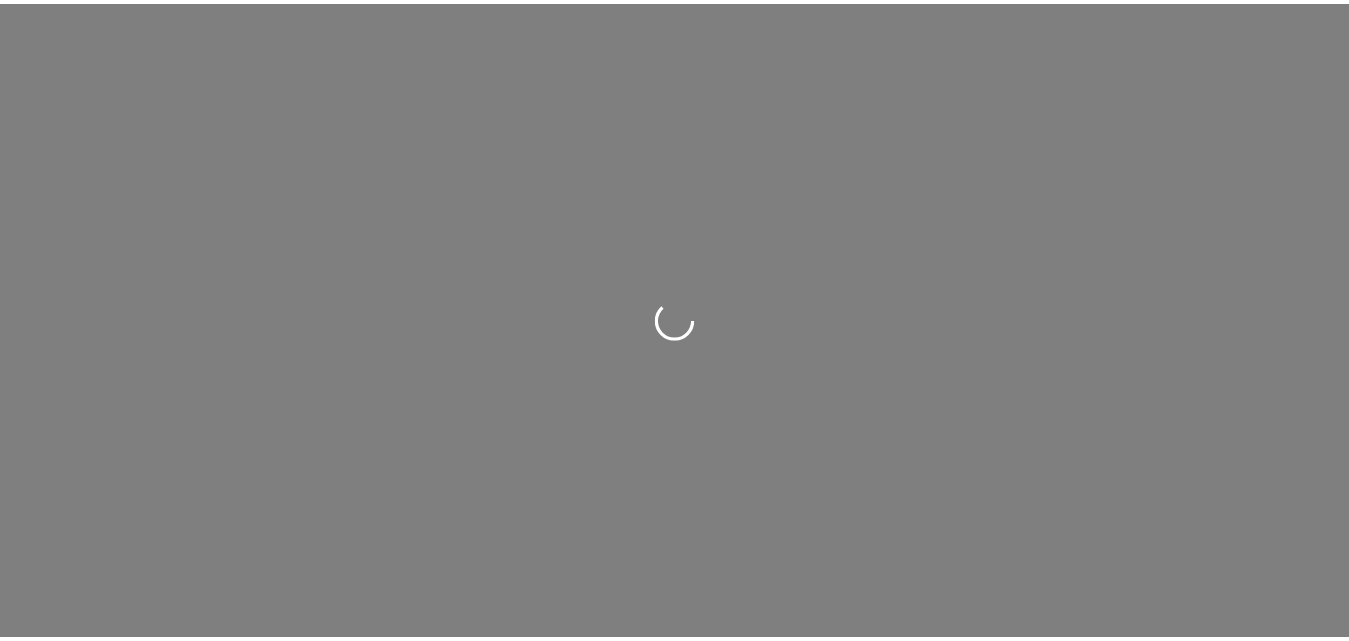 scroll, scrollTop: 0, scrollLeft: 0, axis: both 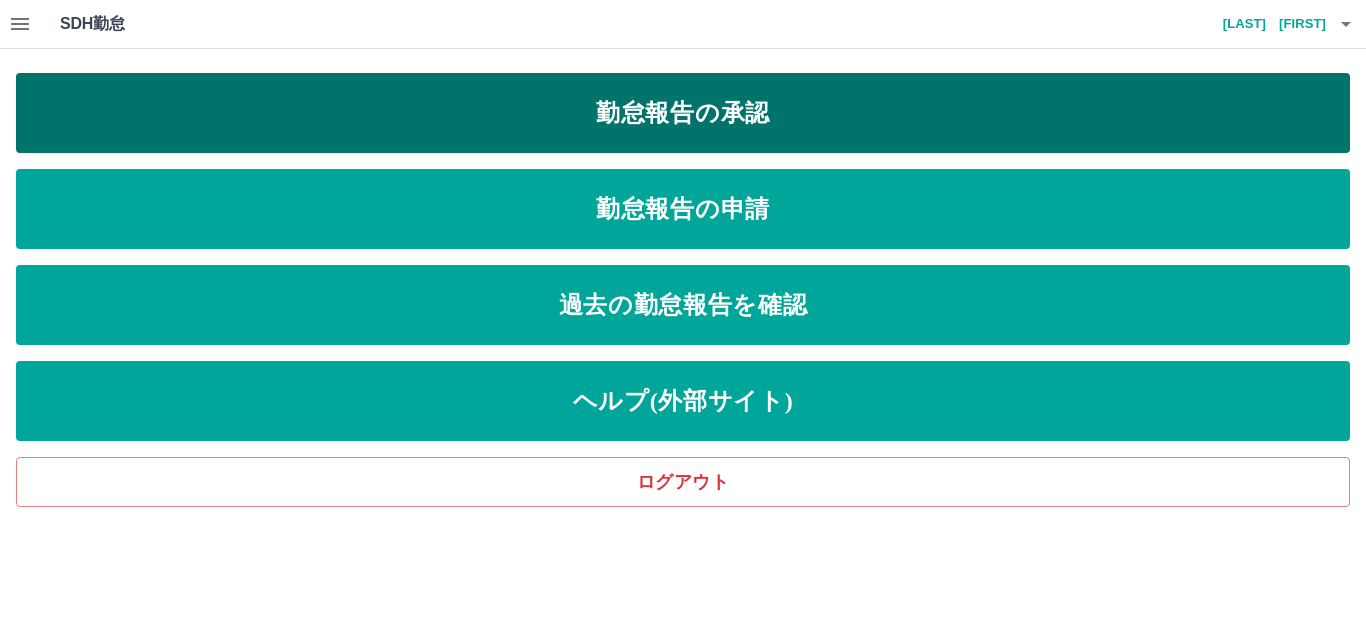 click on "勤怠報告の承認" at bounding box center (683, 113) 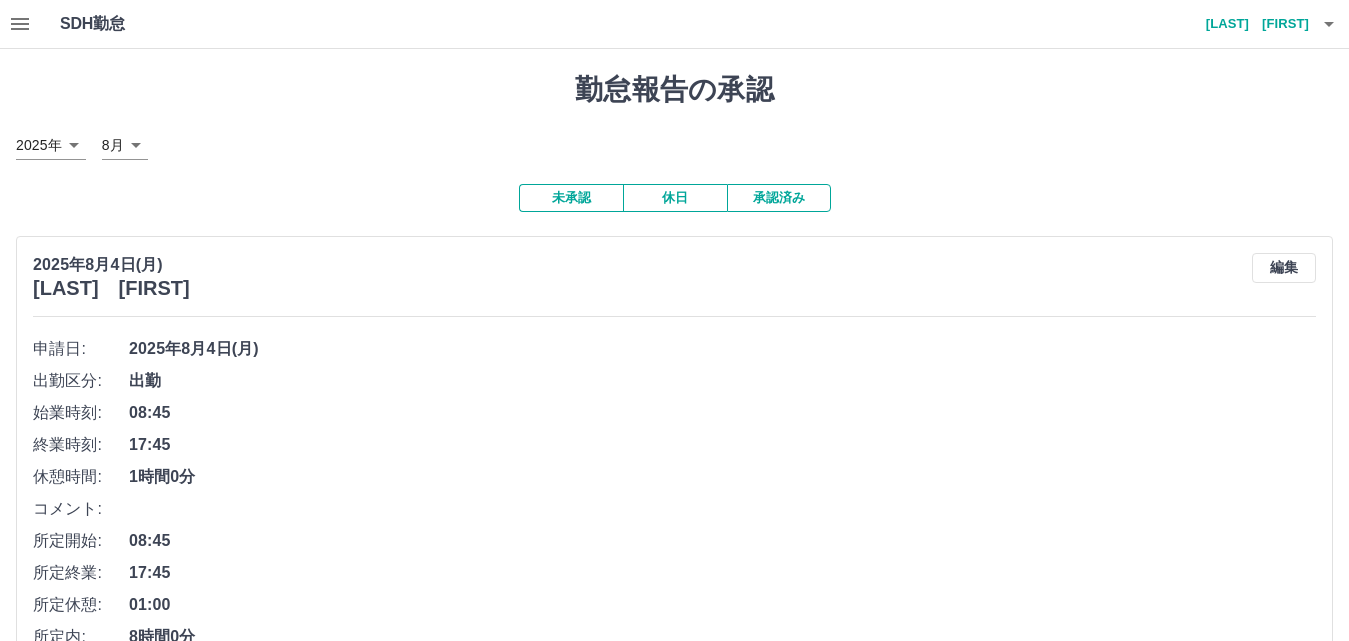 click 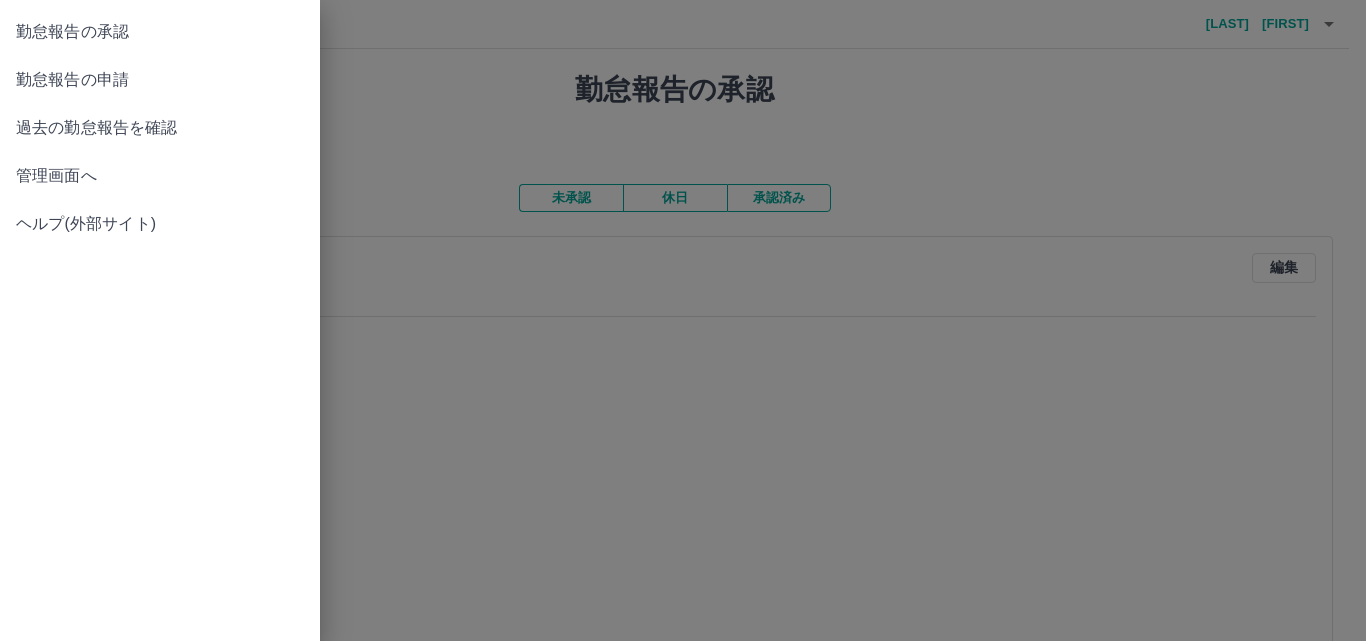click on "管理画面へ" at bounding box center [160, 176] 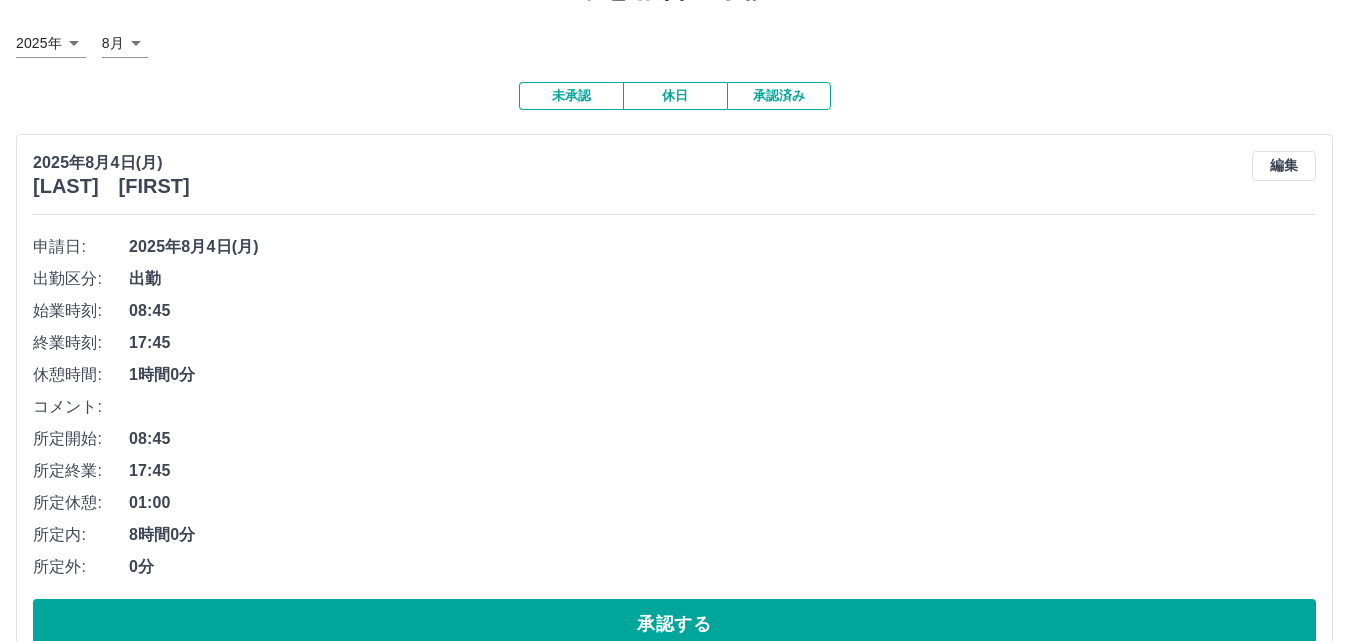 scroll, scrollTop: 0, scrollLeft: 0, axis: both 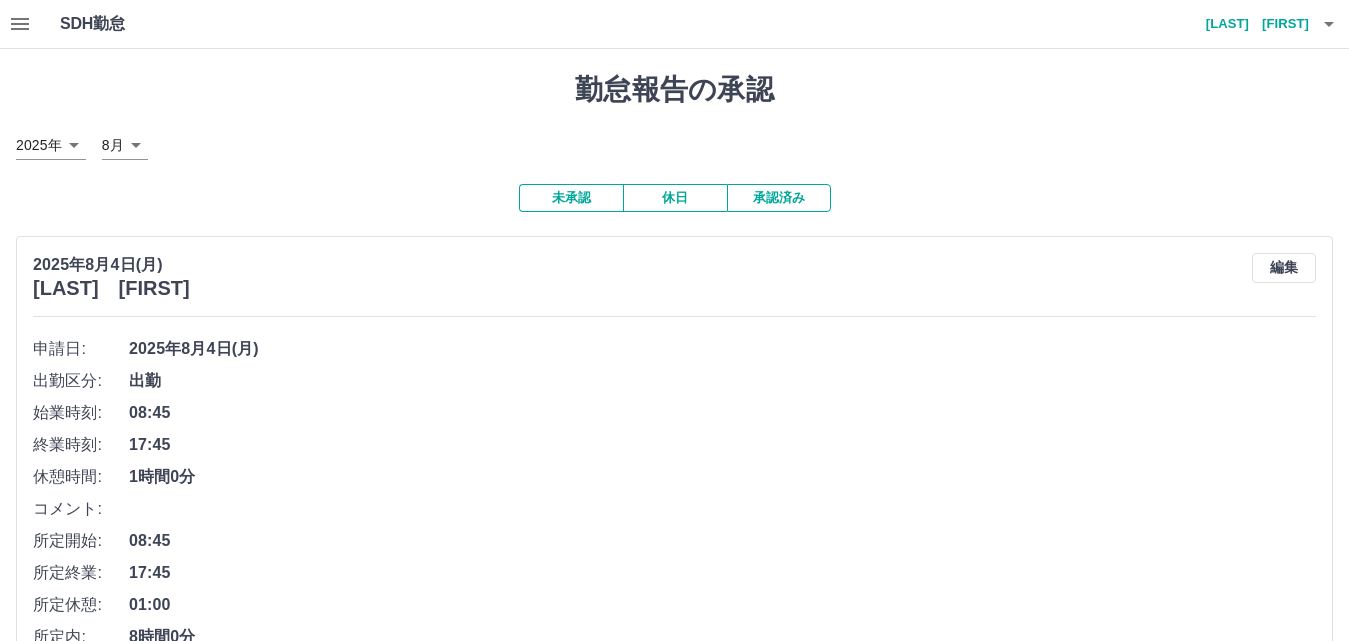 click on "承認済み" at bounding box center [779, 198] 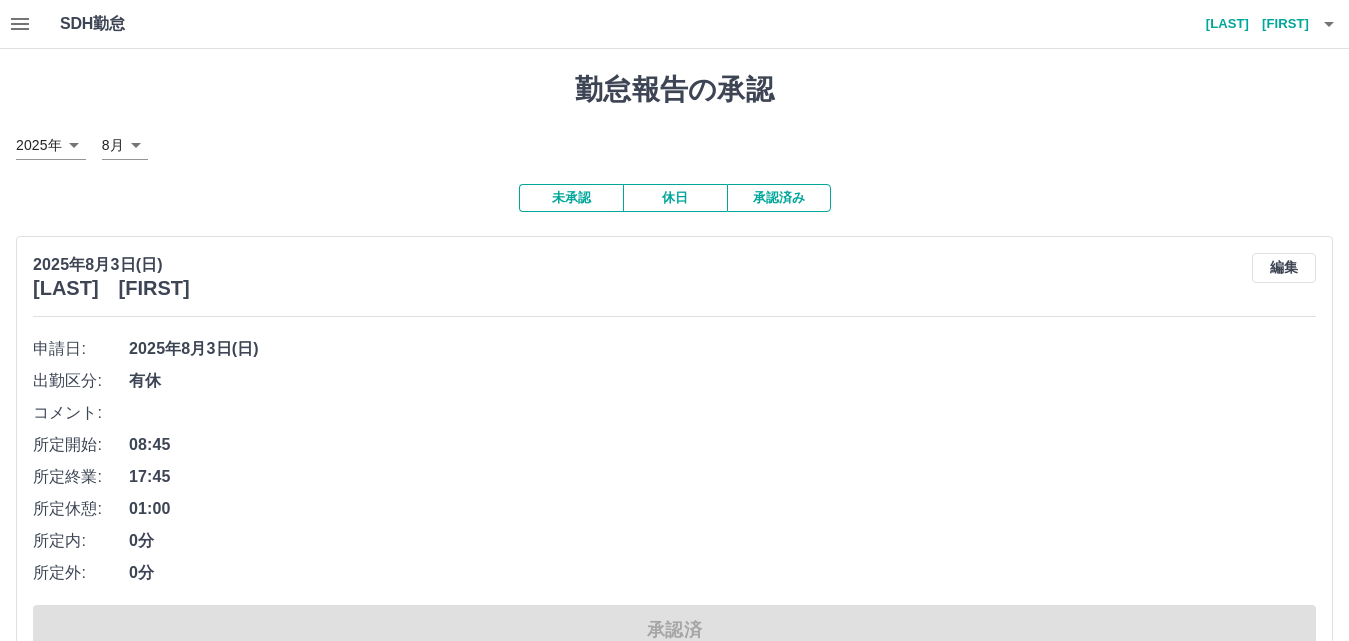 click on "未承認" at bounding box center [571, 198] 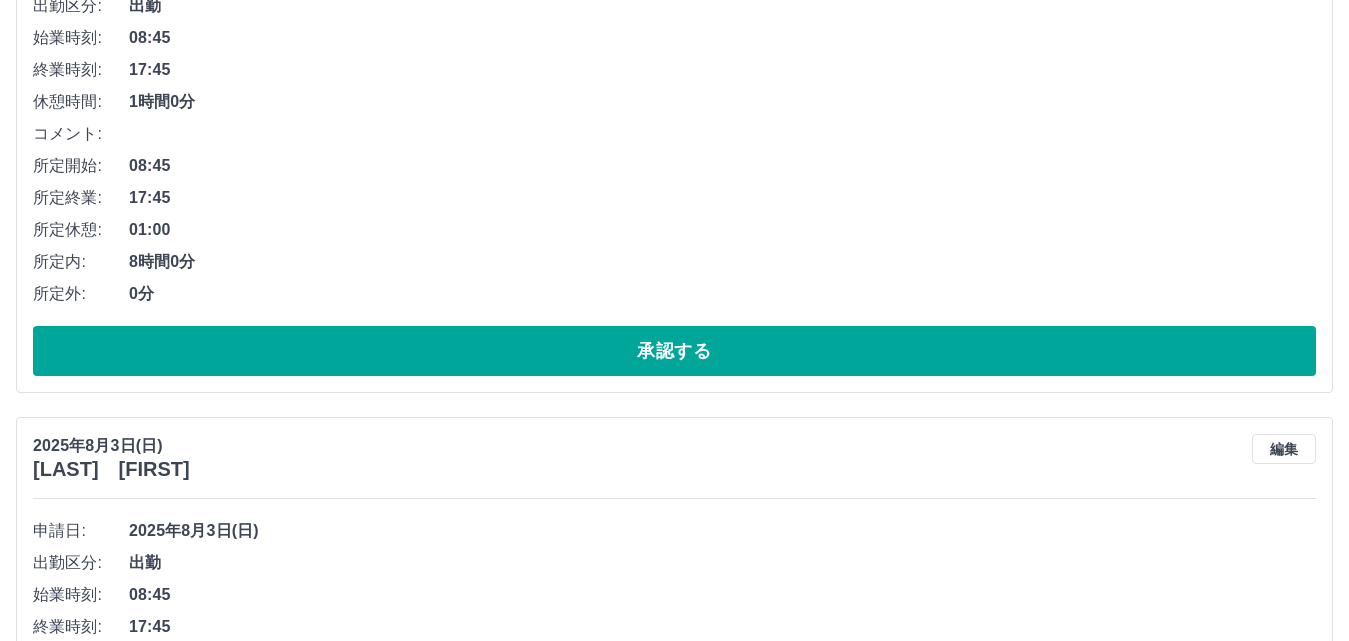 scroll, scrollTop: 2935, scrollLeft: 0, axis: vertical 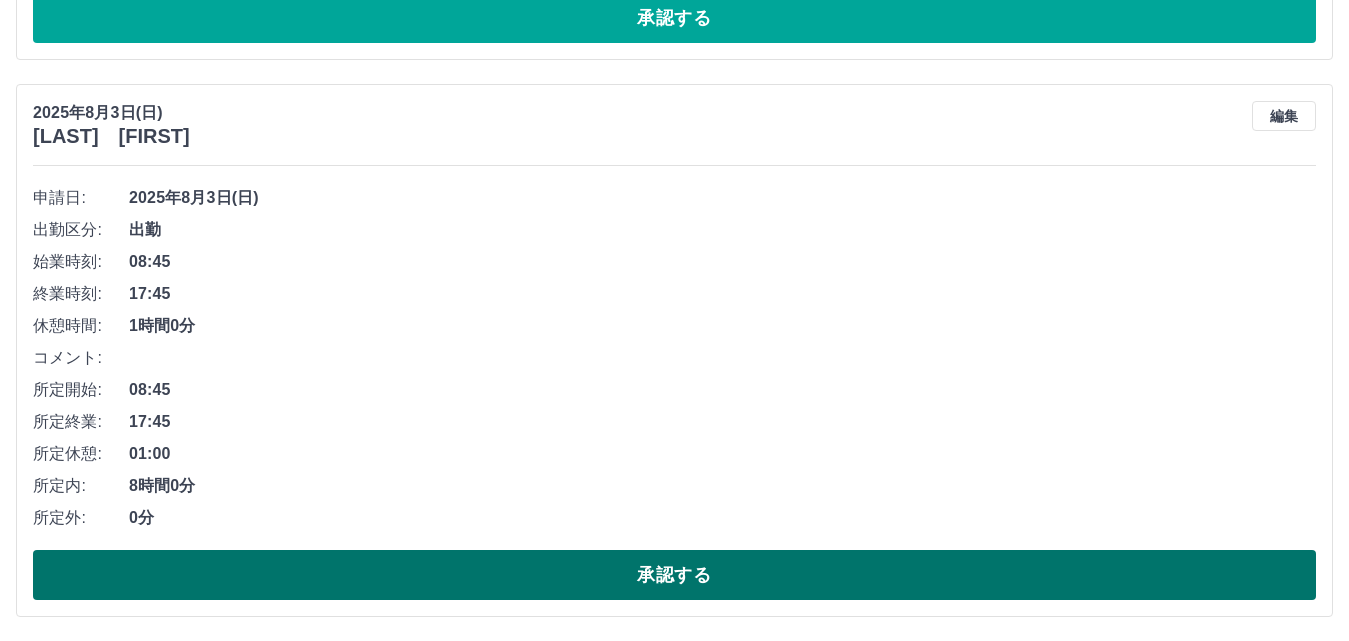click on "承認する" at bounding box center [674, 575] 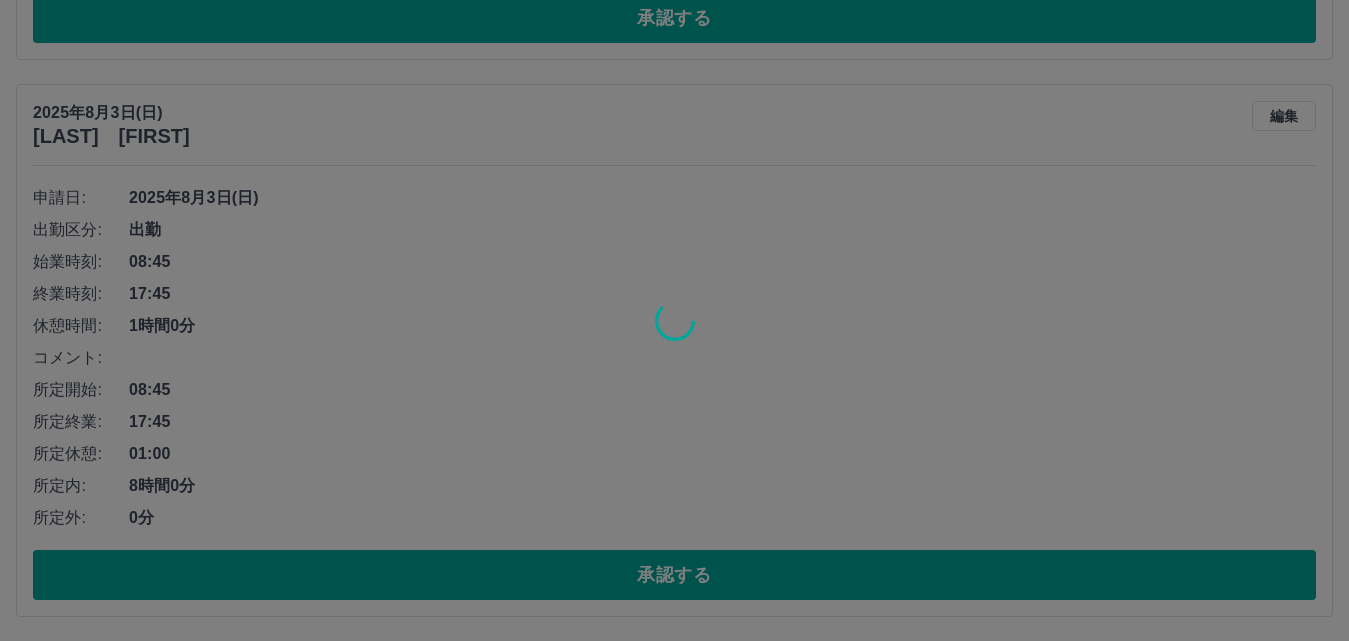 scroll, scrollTop: 2378, scrollLeft: 0, axis: vertical 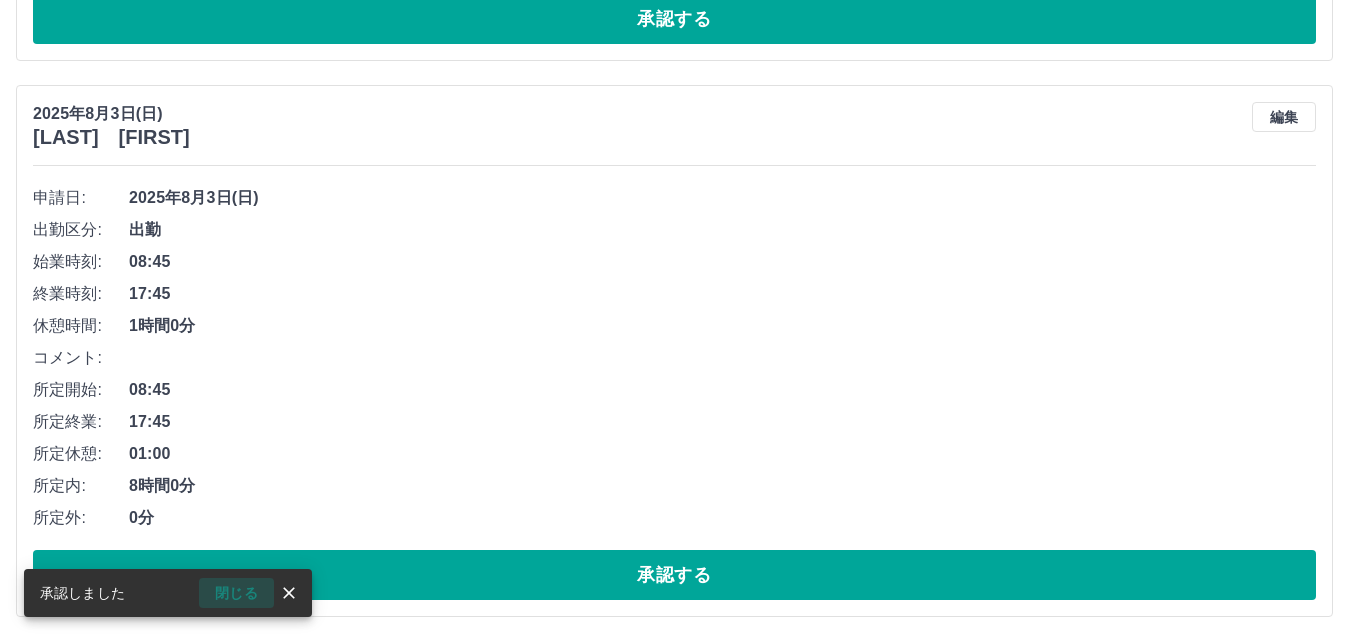 drag, startPoint x: 225, startPoint y: 592, endPoint x: 357, endPoint y: 530, distance: 145.83553 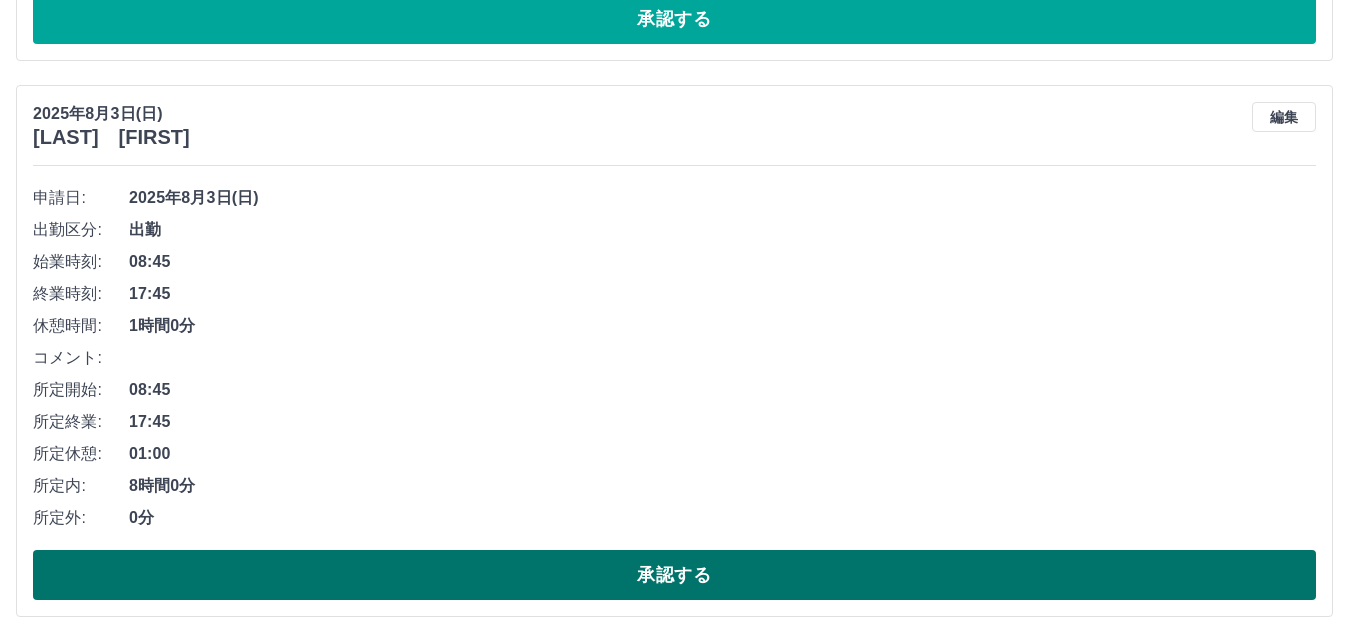 click on "承認する" at bounding box center (674, 575) 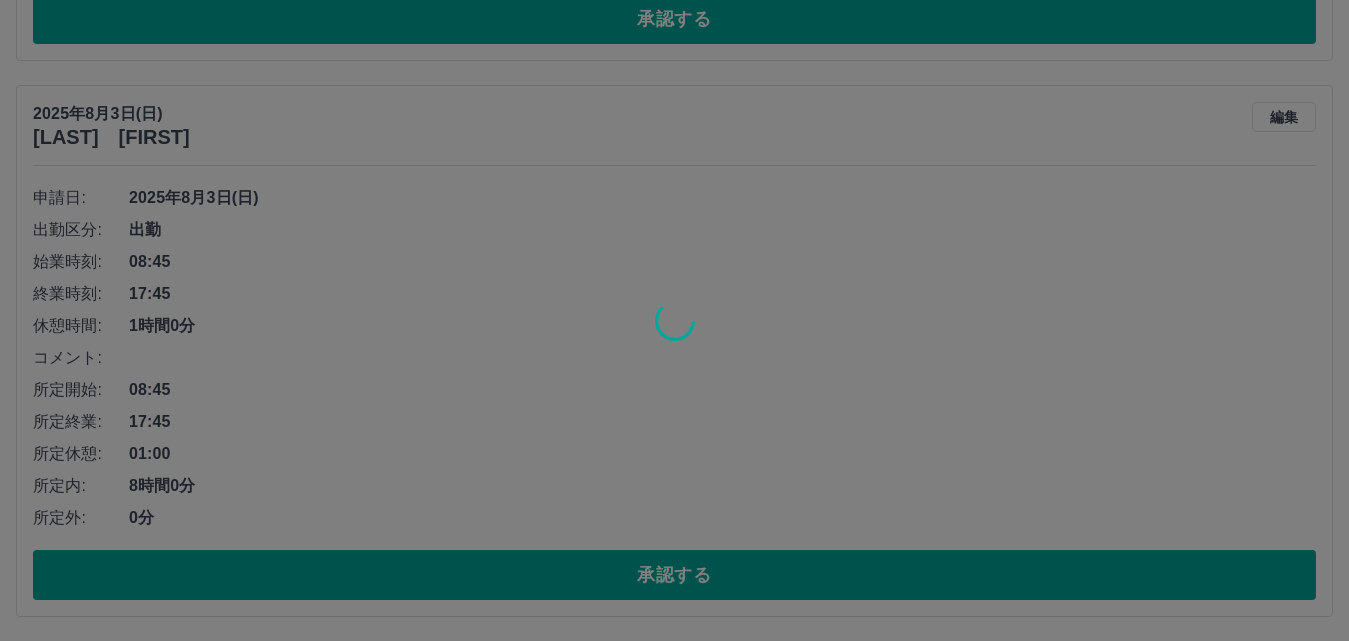 scroll, scrollTop: 1822, scrollLeft: 0, axis: vertical 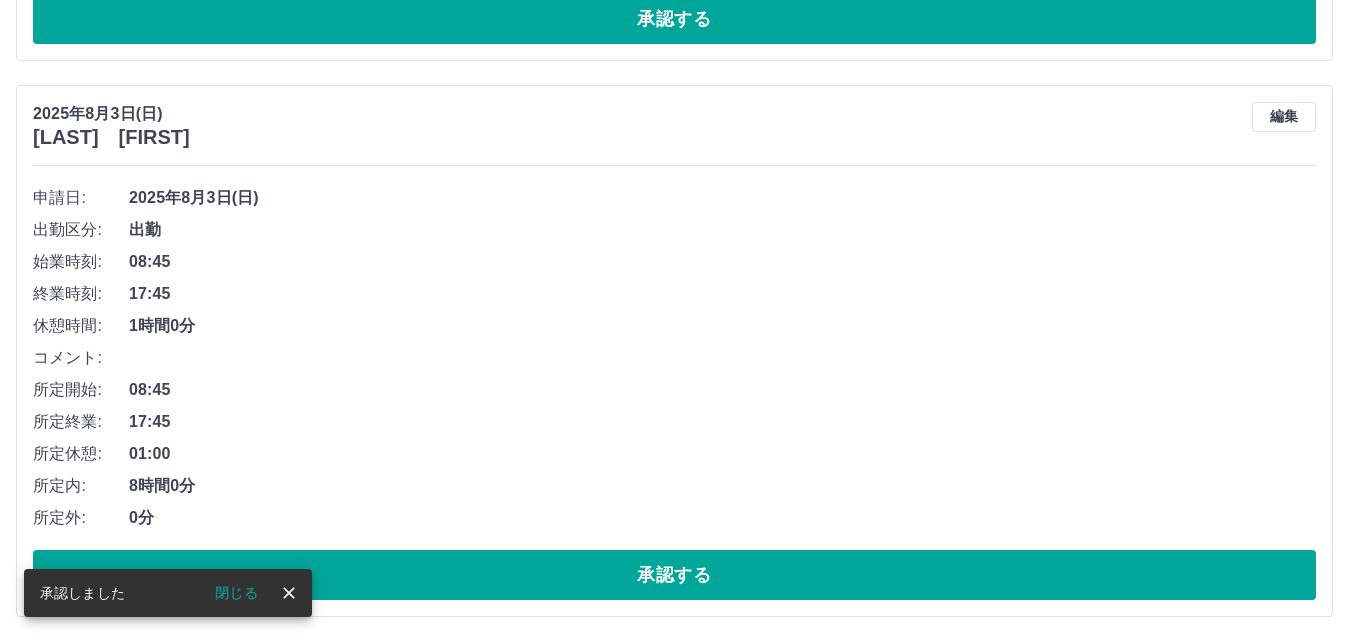 click on "閉じる" at bounding box center (236, 593) 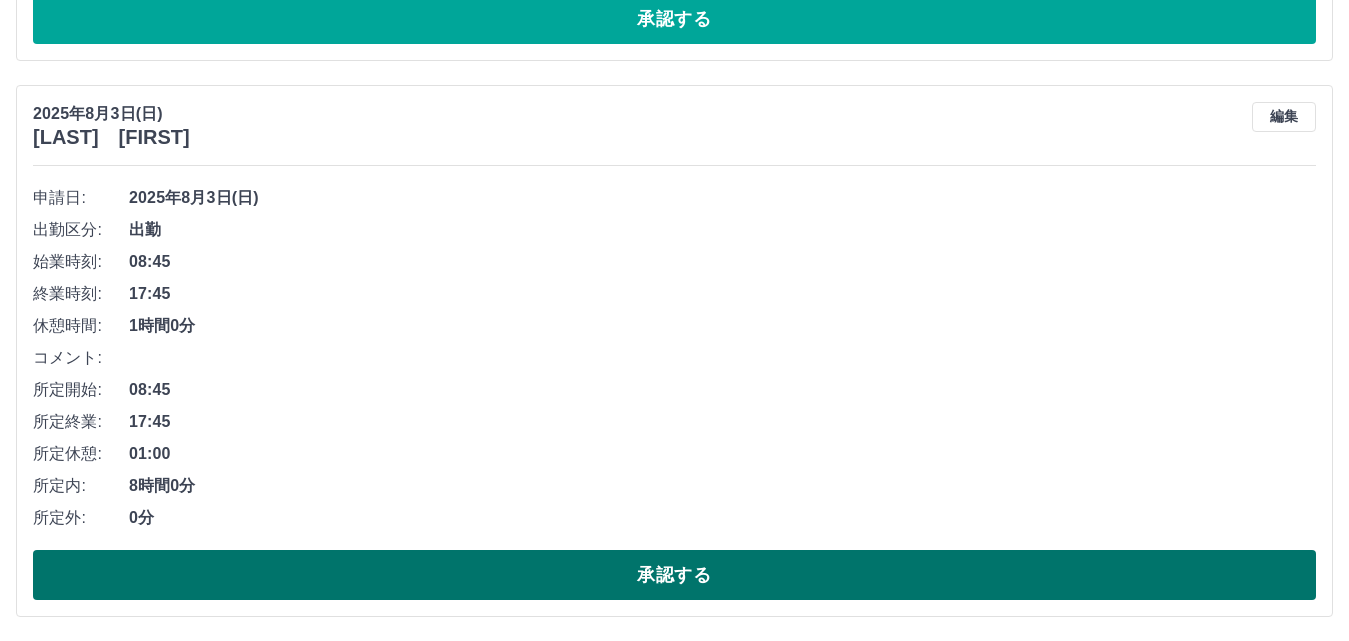 click on "承認する" at bounding box center (674, 575) 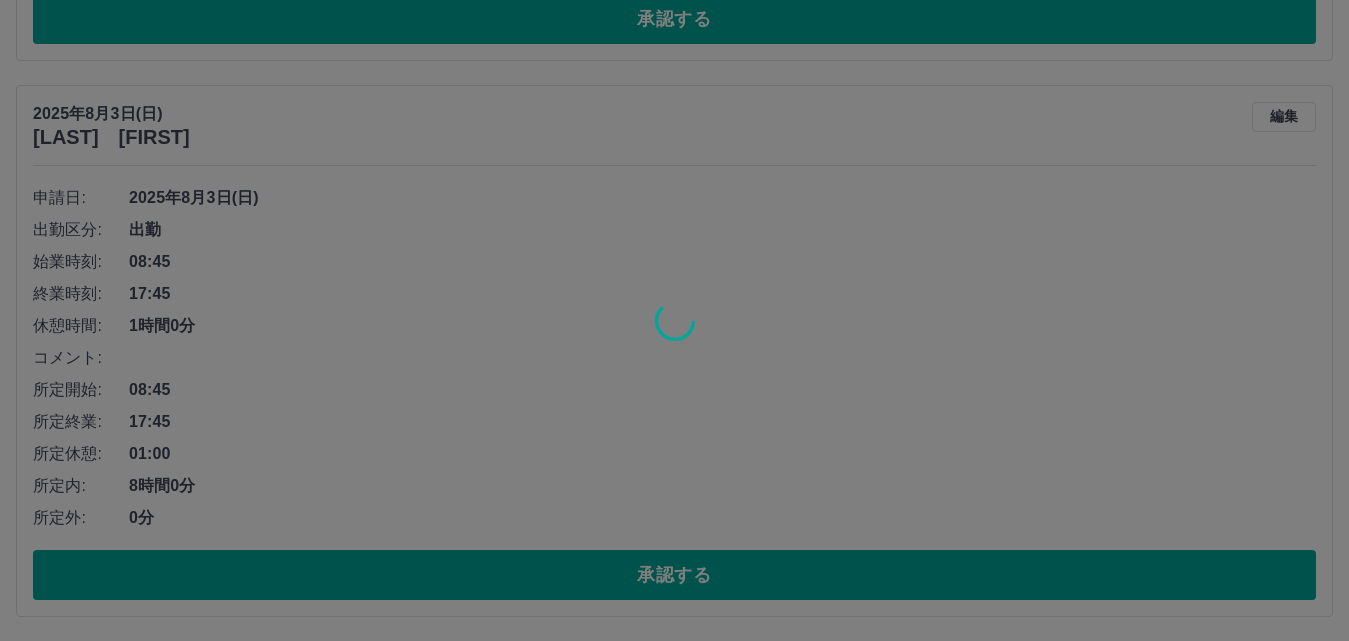 scroll, scrollTop: 1266, scrollLeft: 0, axis: vertical 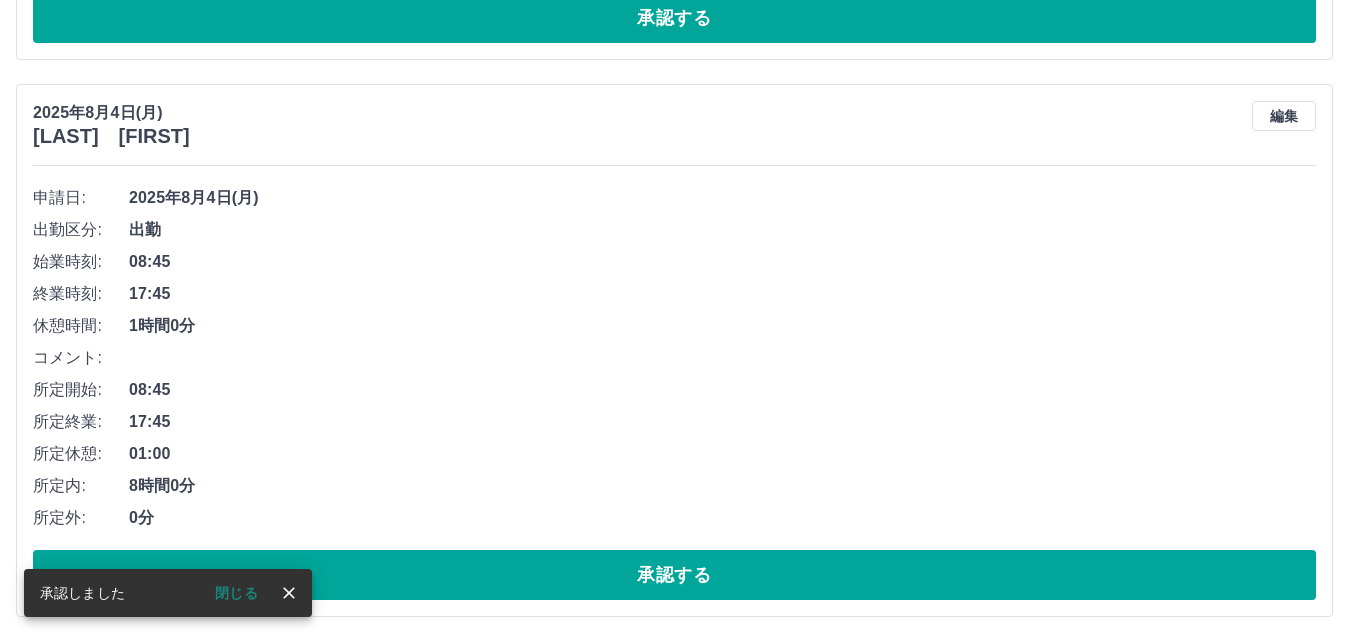 drag, startPoint x: 231, startPoint y: 593, endPoint x: 241, endPoint y: 589, distance: 10.770329 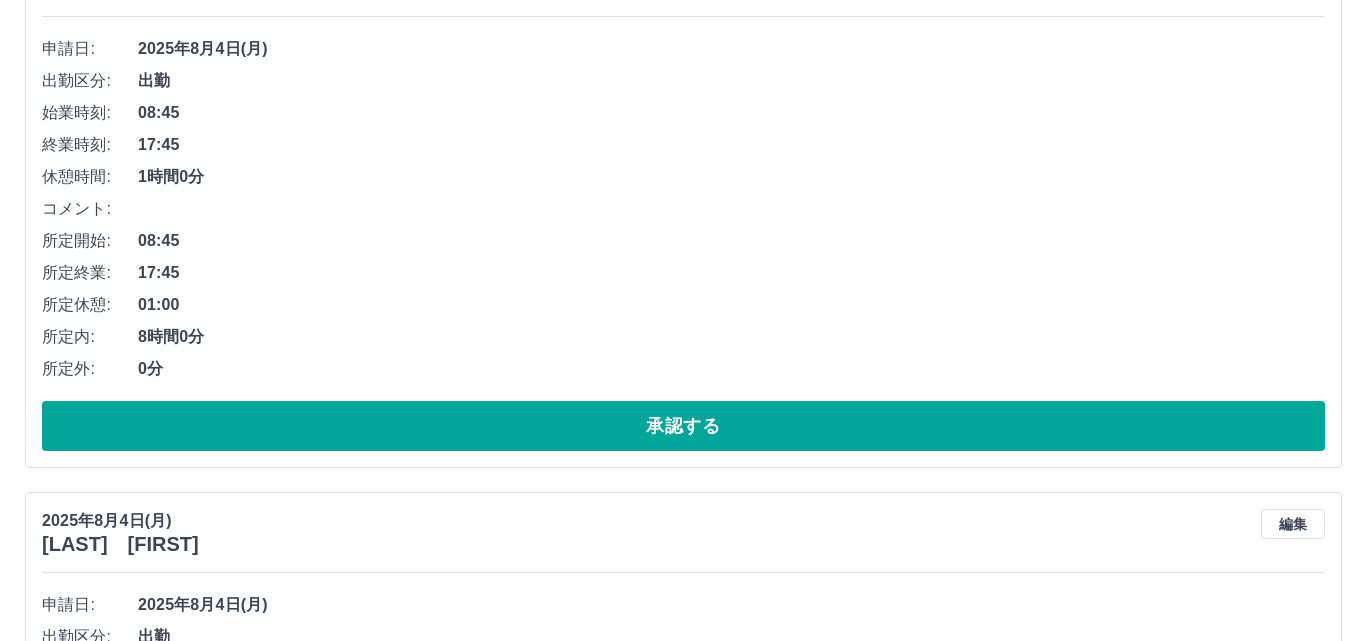 scroll, scrollTop: 0, scrollLeft: 0, axis: both 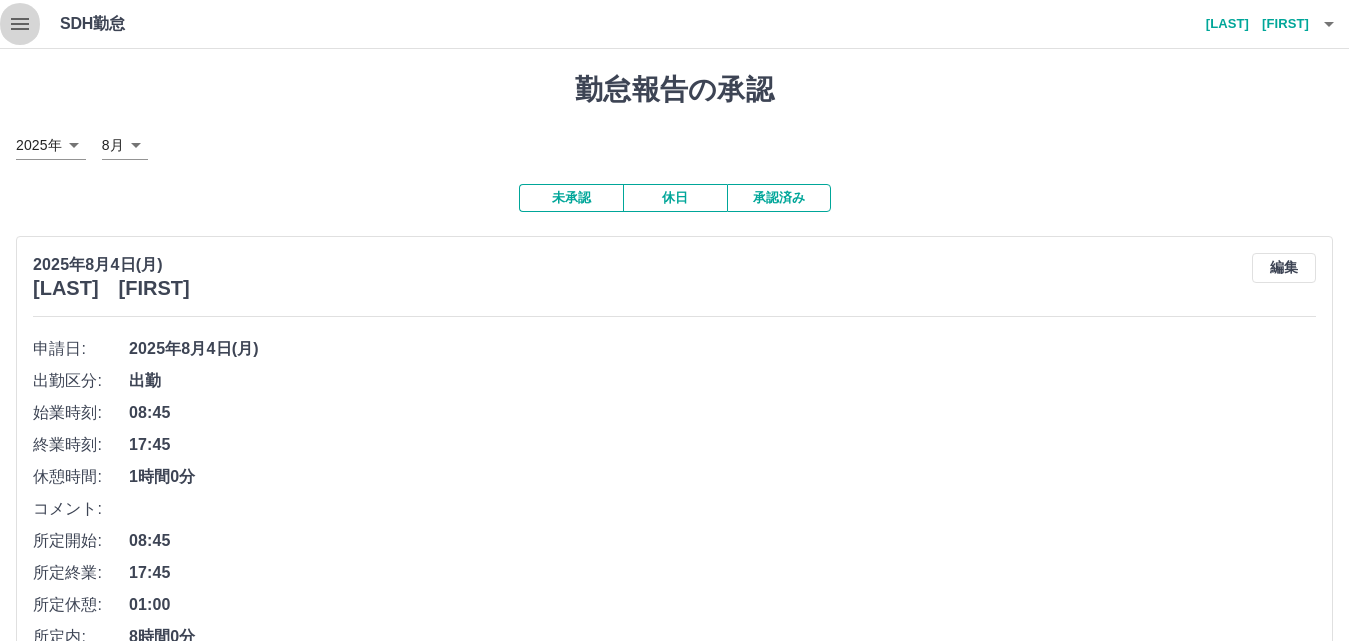click 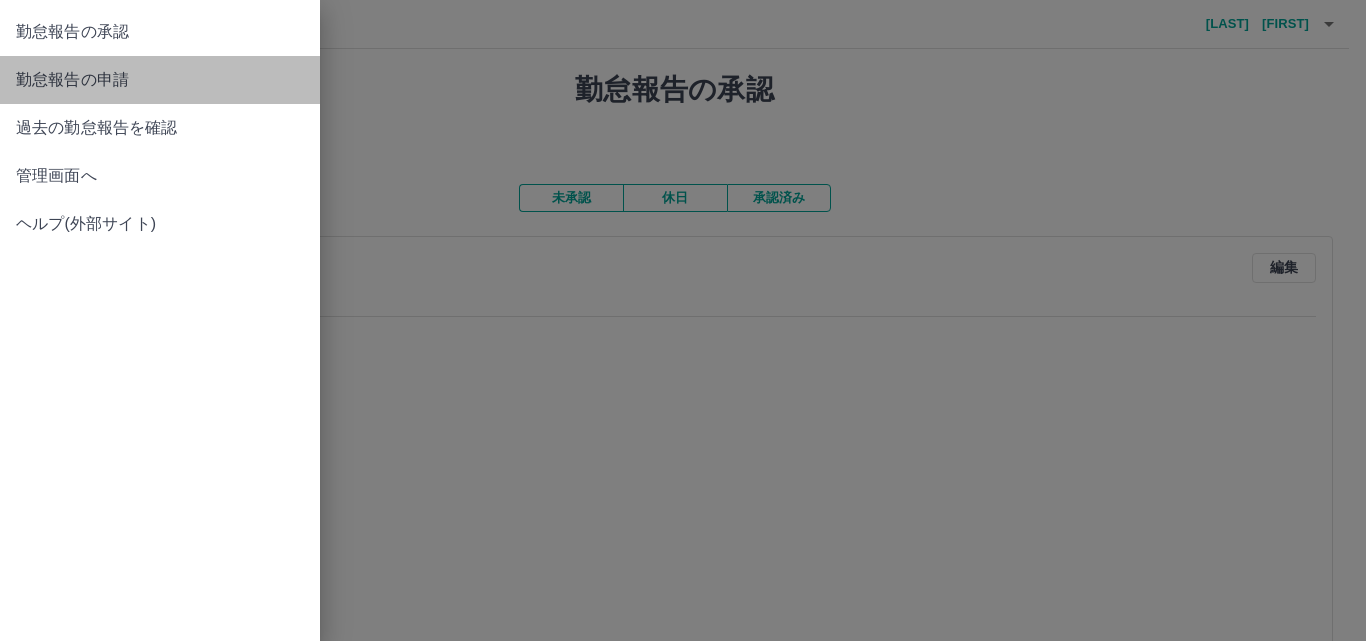 click on "勤怠報告の申請" at bounding box center [160, 80] 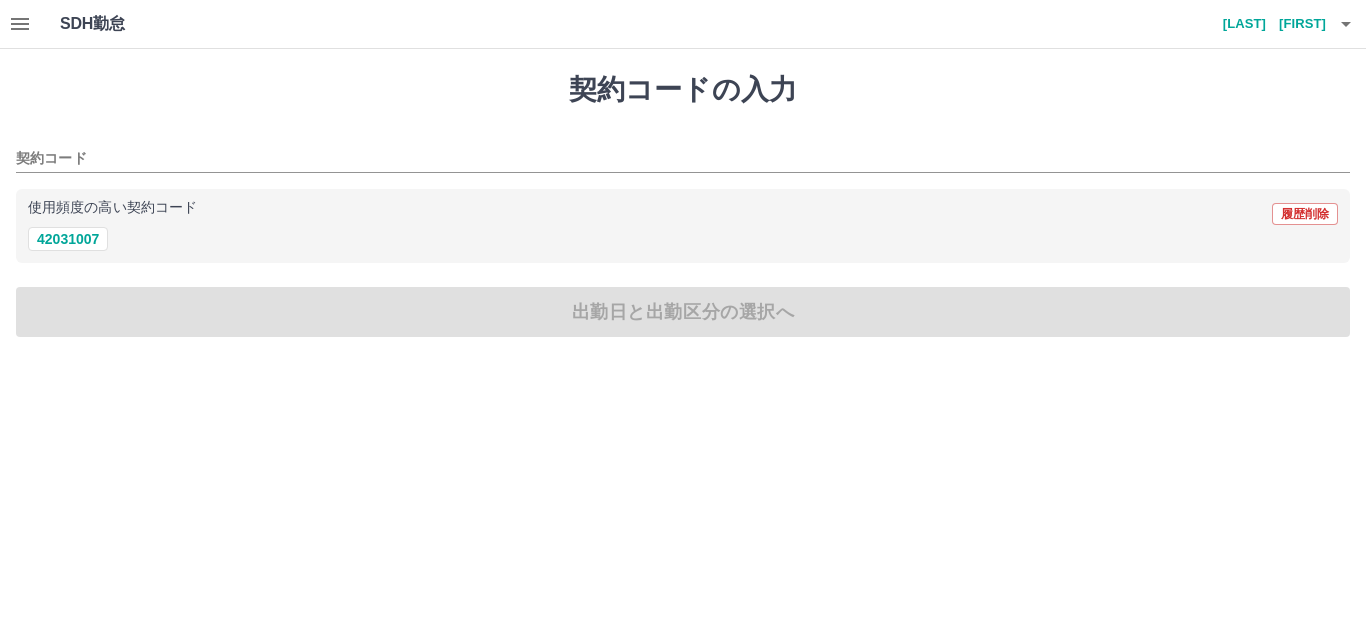 drag, startPoint x: 74, startPoint y: 237, endPoint x: 120, endPoint y: 265, distance: 53.851646 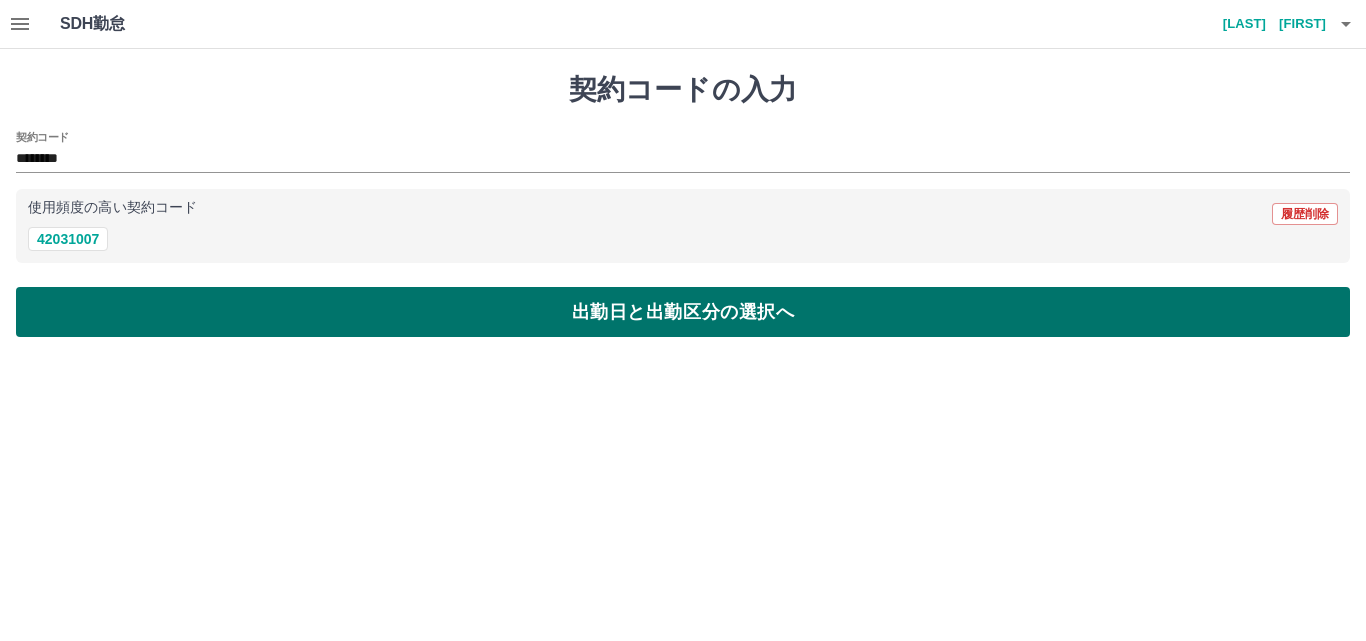 click on "出勤日と出勤区分の選択へ" at bounding box center (683, 312) 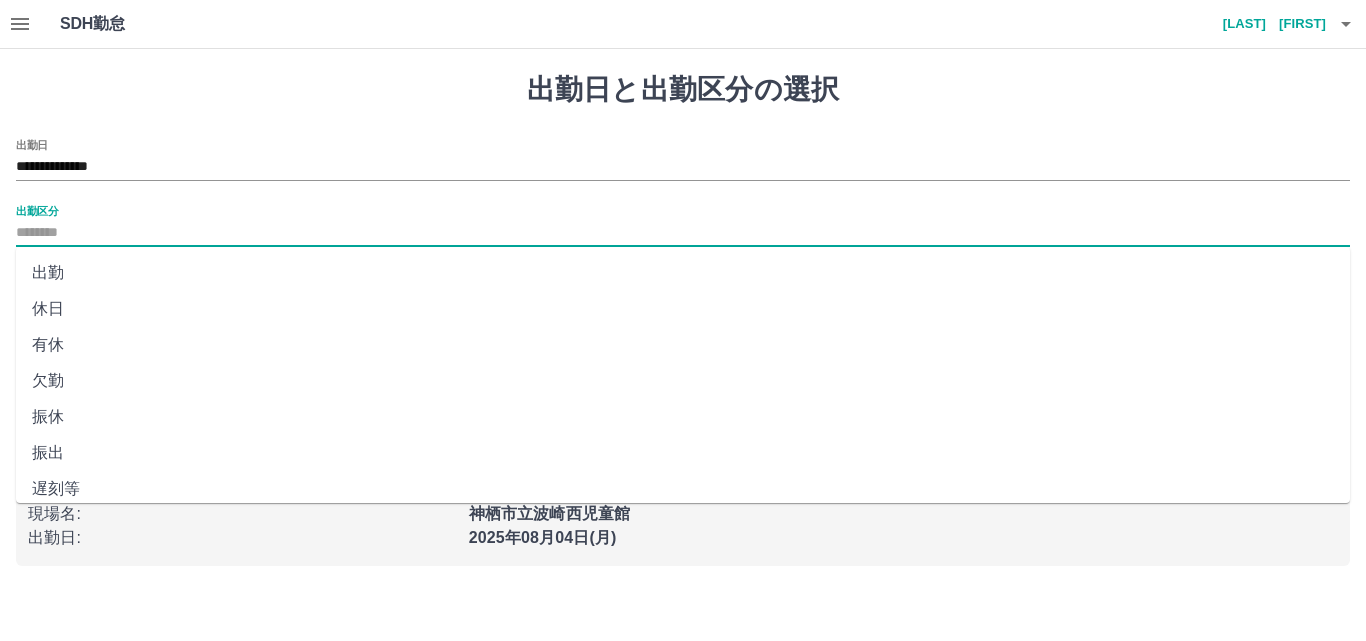 click on "出勤区分" at bounding box center [683, 233] 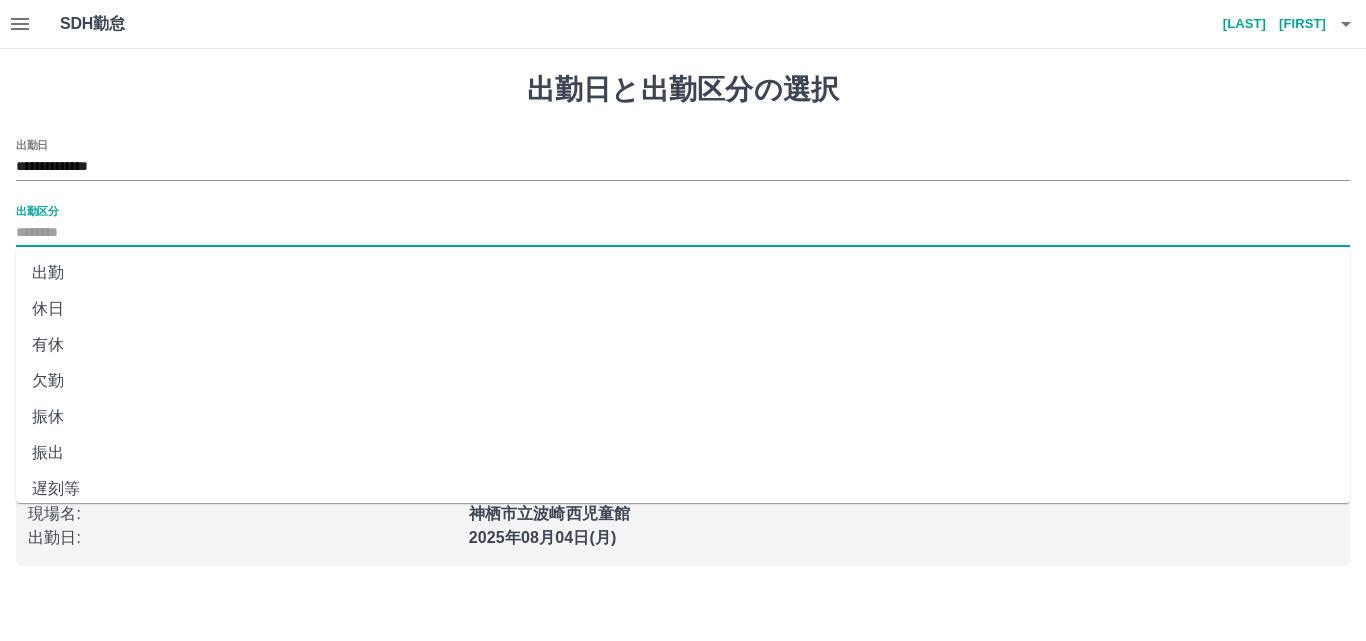 click on "出勤" at bounding box center (683, 273) 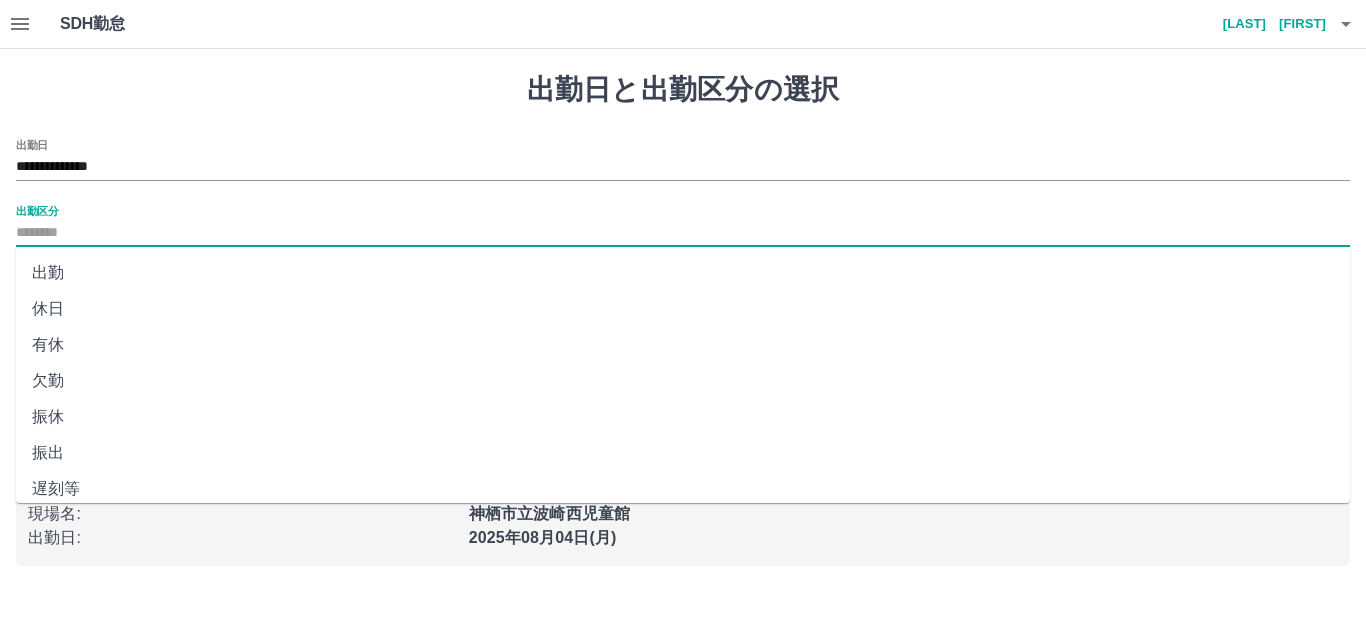 type on "**" 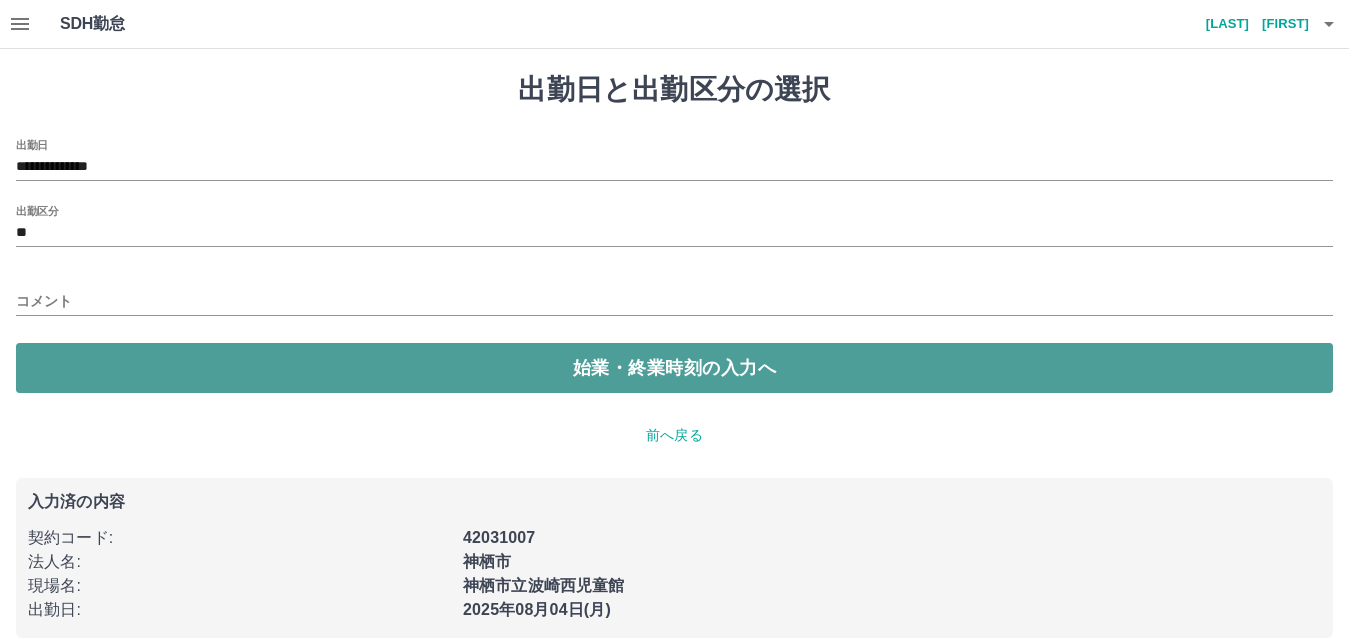 click on "始業・終業時刻の入力へ" at bounding box center (674, 368) 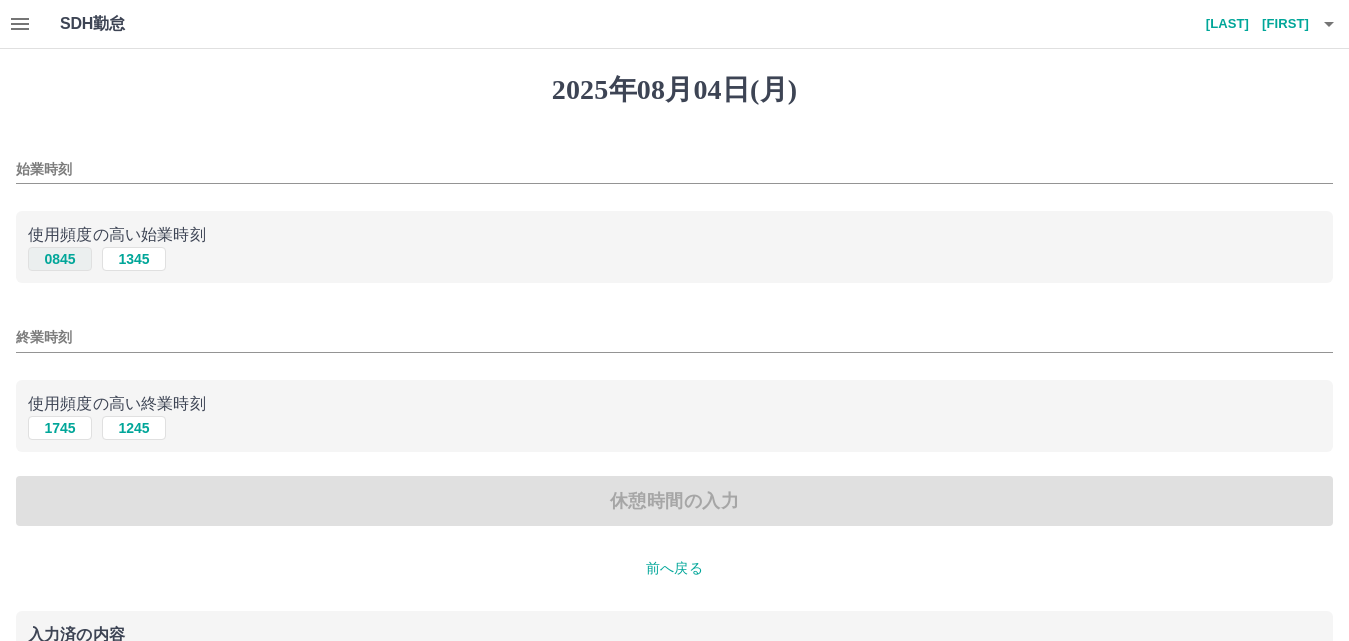 click on "0845" at bounding box center [60, 259] 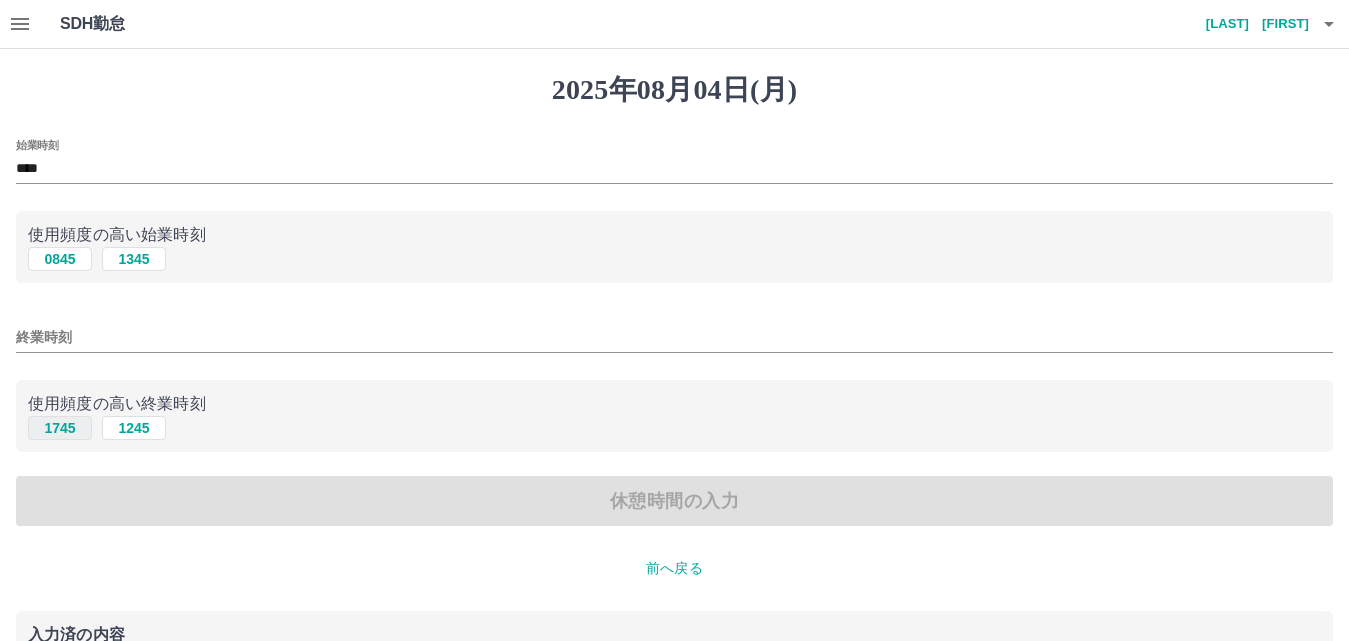 click on "1745" at bounding box center (60, 428) 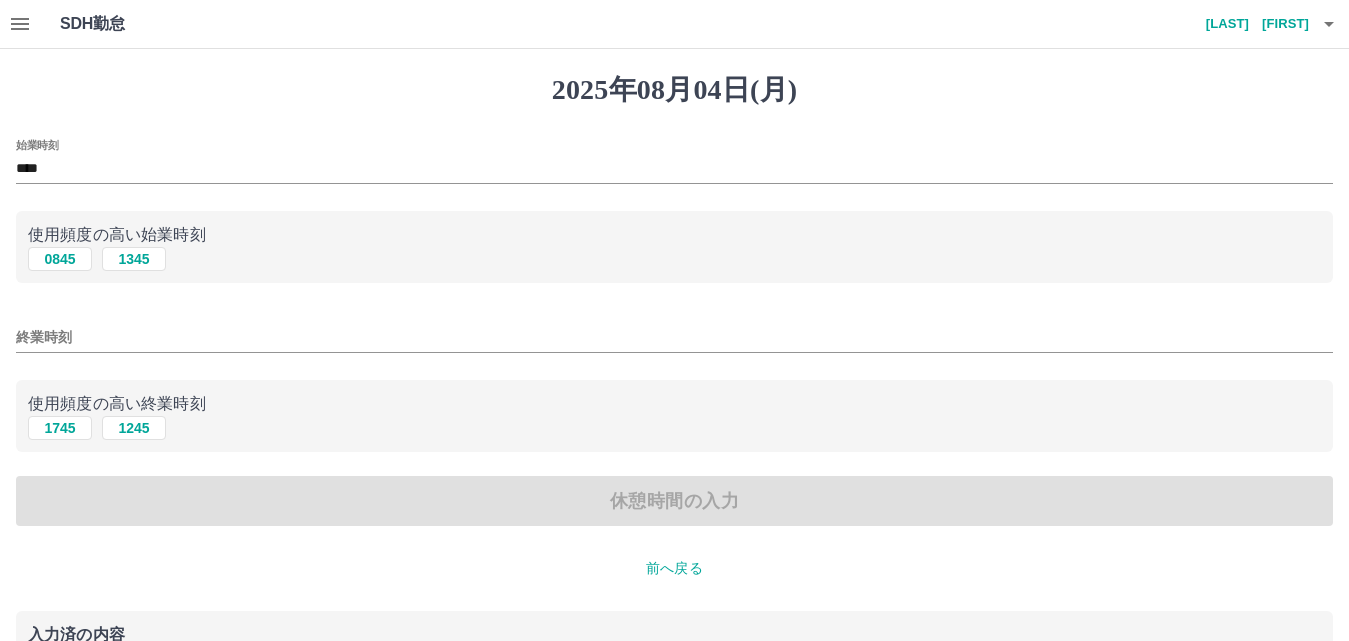 type on "****" 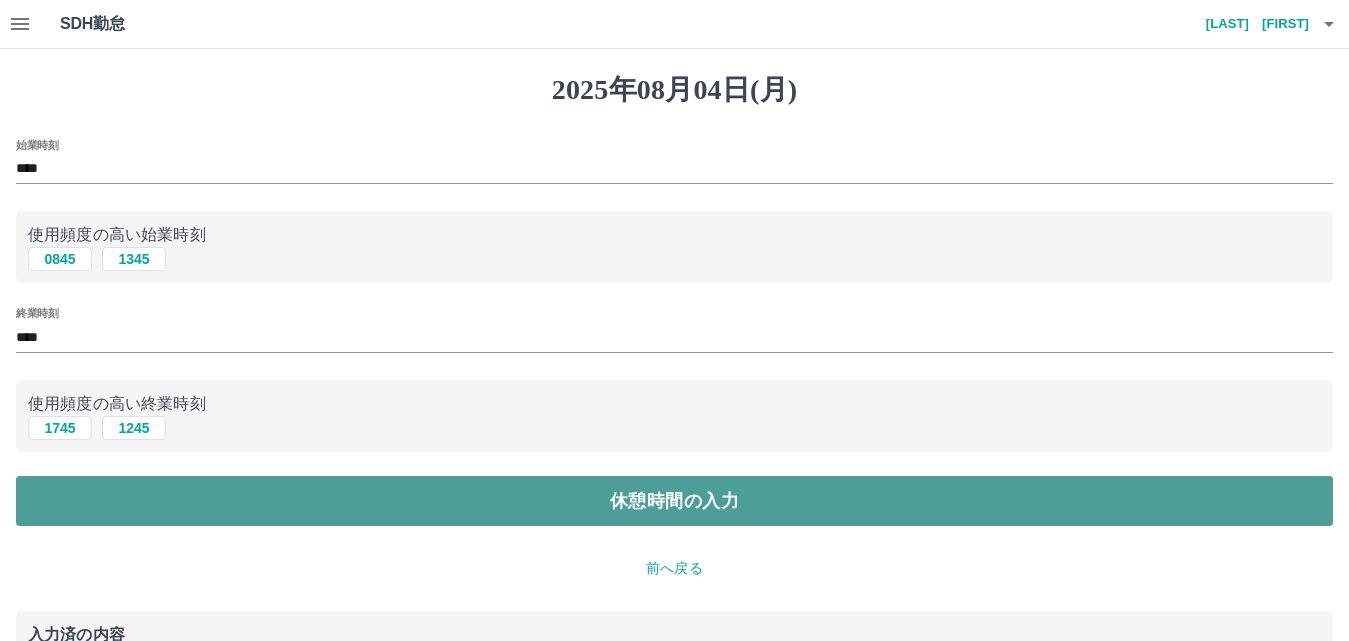drag, startPoint x: 102, startPoint y: 504, endPoint x: 106, endPoint y: 478, distance: 26.305893 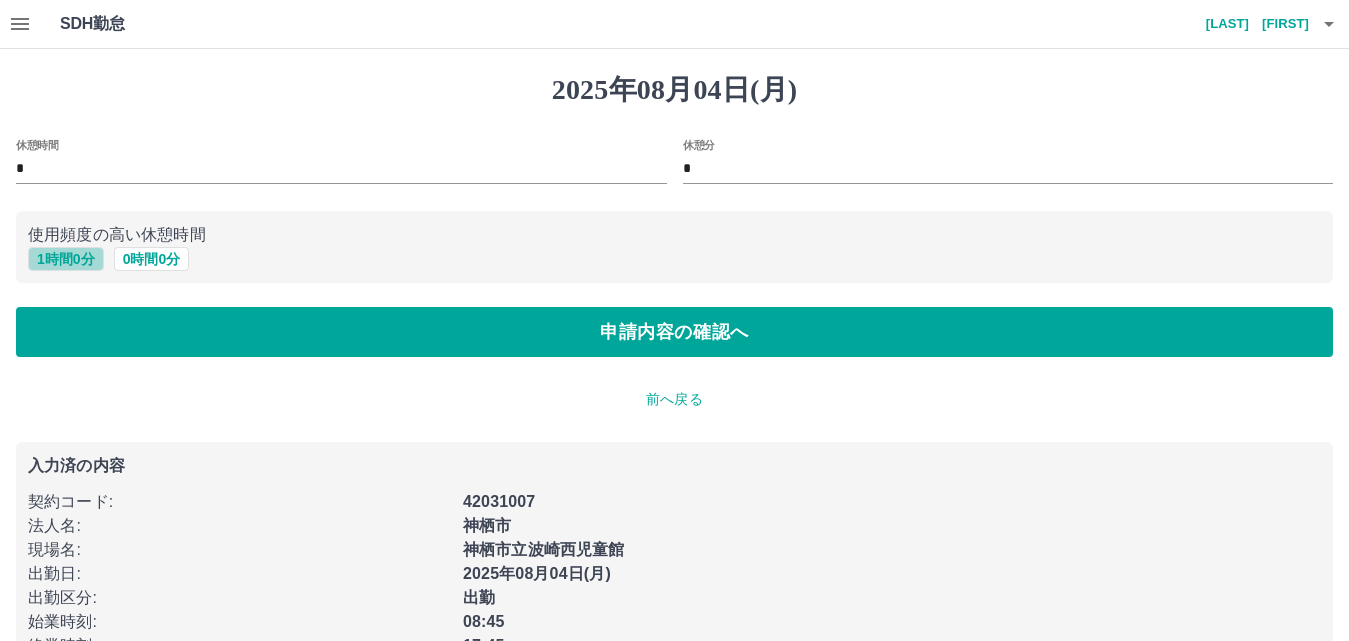 click on "1 時間 0 分" at bounding box center [66, 259] 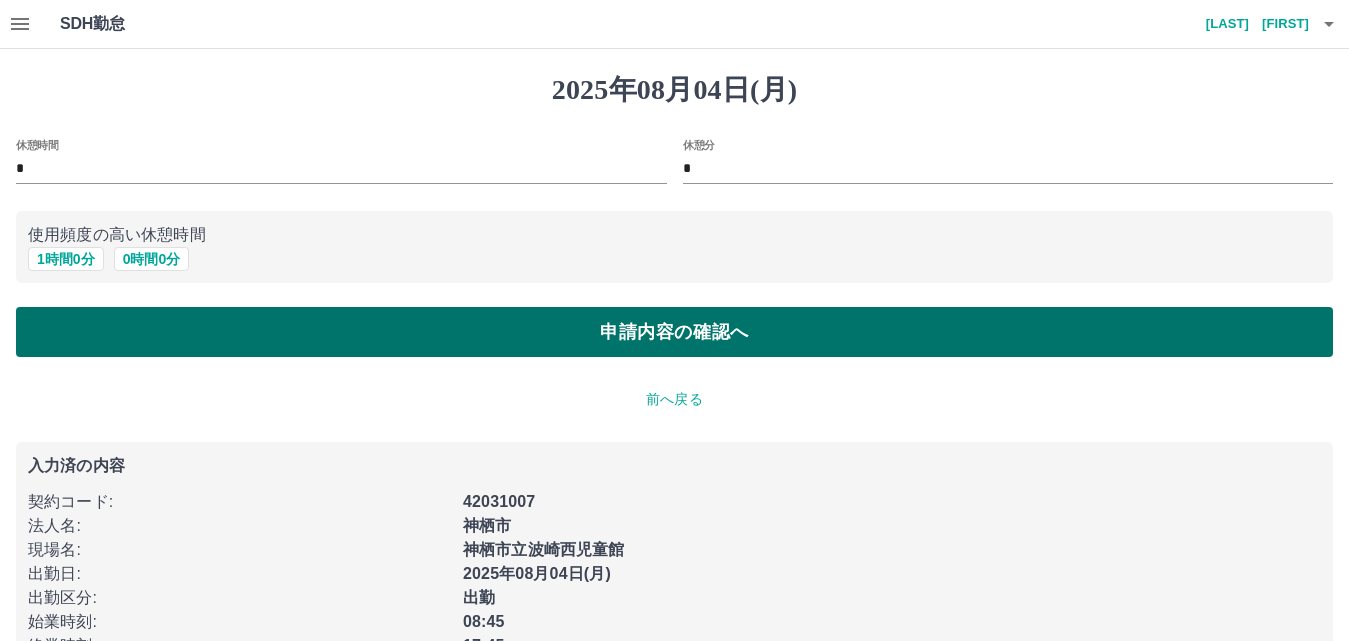click on "申請内容の確認へ" at bounding box center (674, 332) 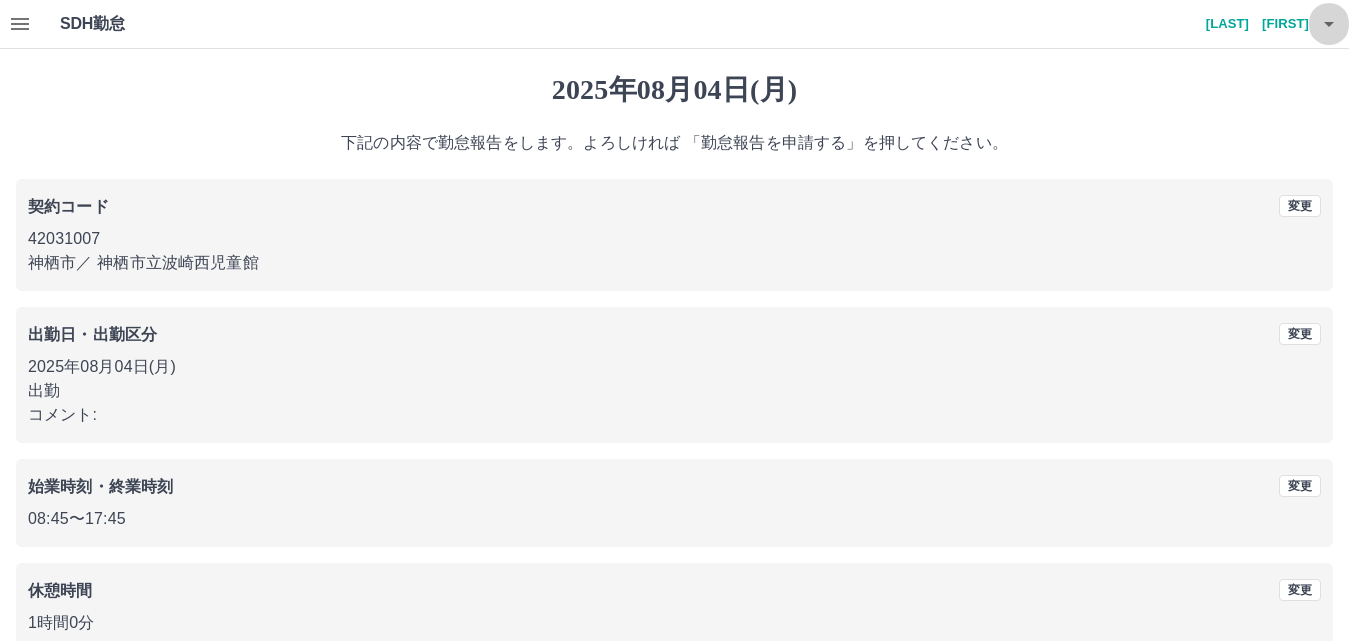 click 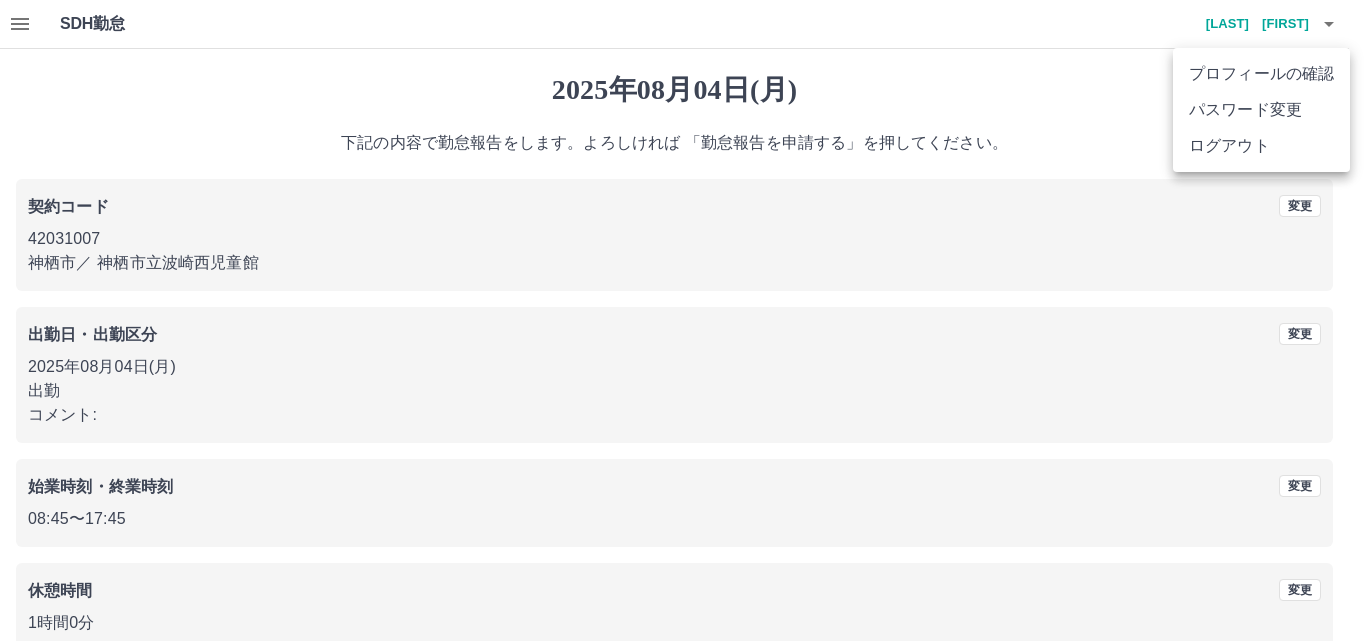 drag, startPoint x: 1264, startPoint y: 146, endPoint x: 1227, endPoint y: 124, distance: 43.046486 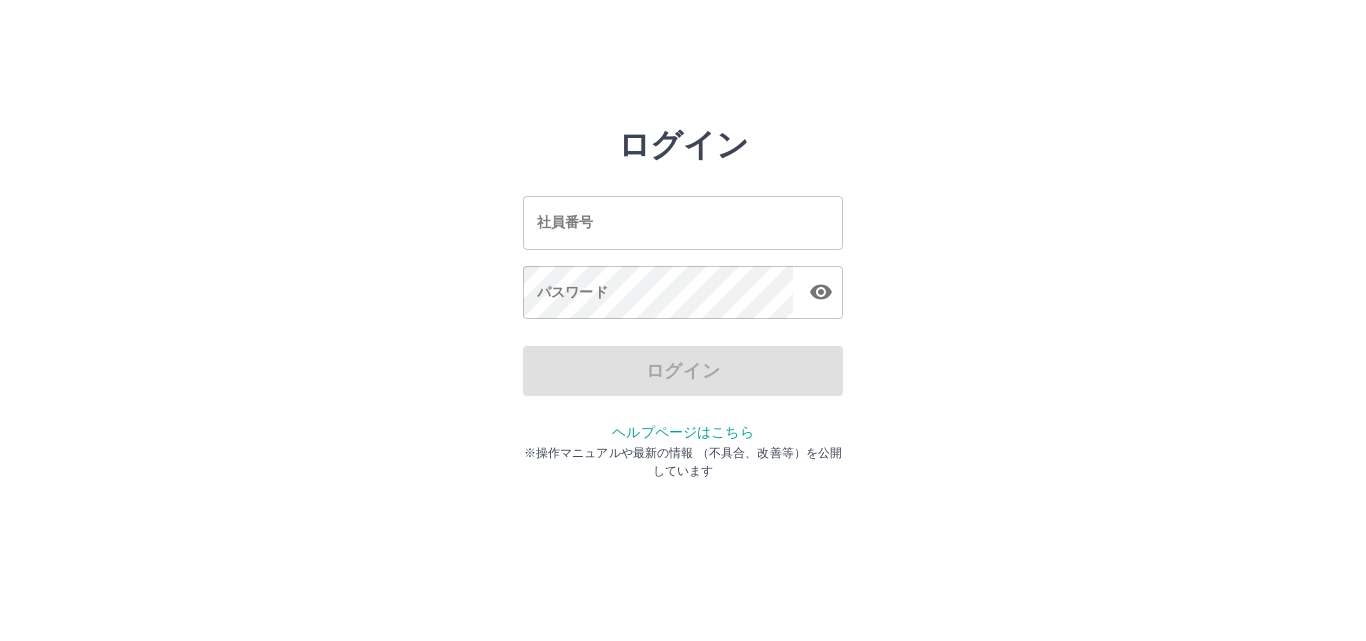 scroll, scrollTop: 0, scrollLeft: 0, axis: both 